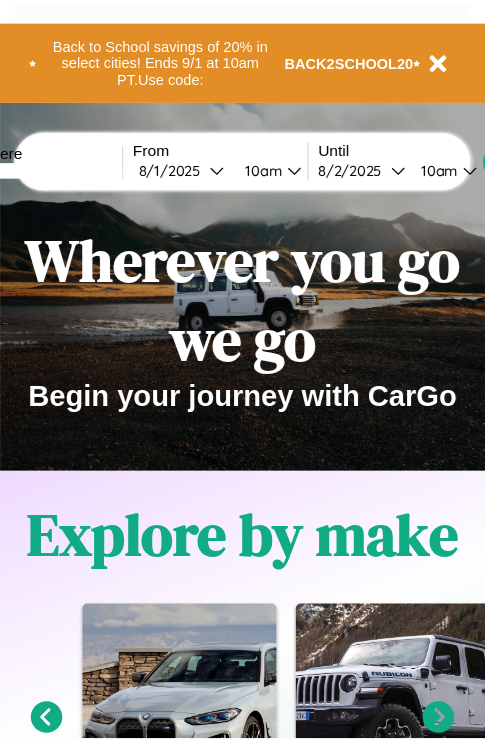 scroll, scrollTop: 0, scrollLeft: 0, axis: both 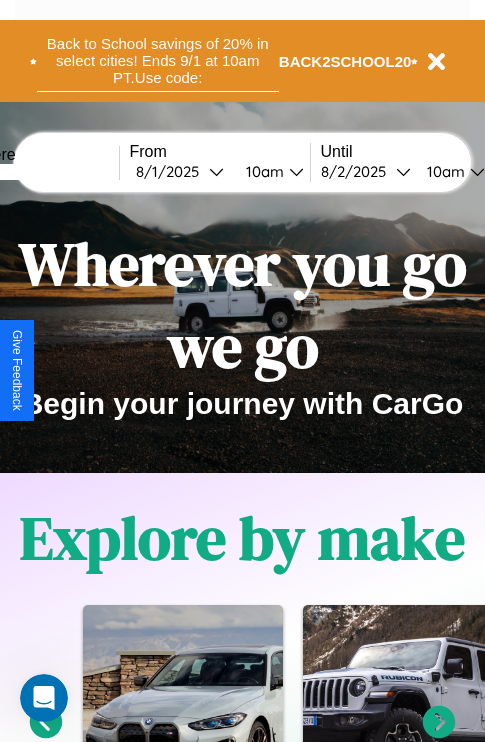 click on "Back to School savings of 20% in select cities! Ends 9/1 at 10am PT.  Use code:" at bounding box center [158, 61] 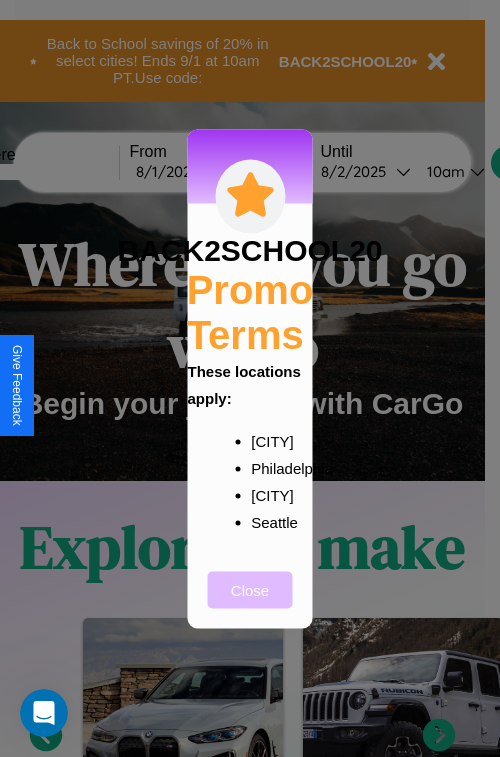 click on "Close" at bounding box center [250, 589] 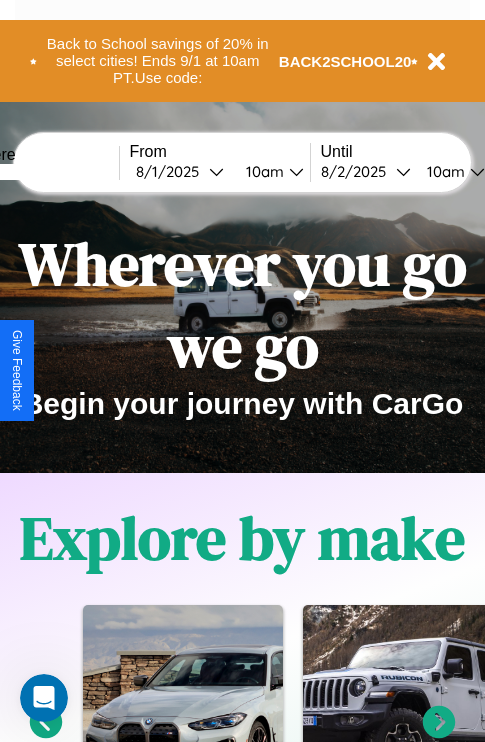 click at bounding box center [44, 172] 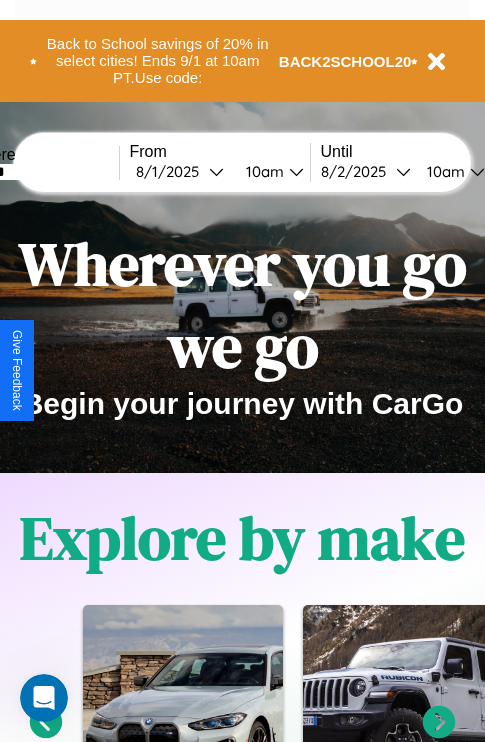 type on "******" 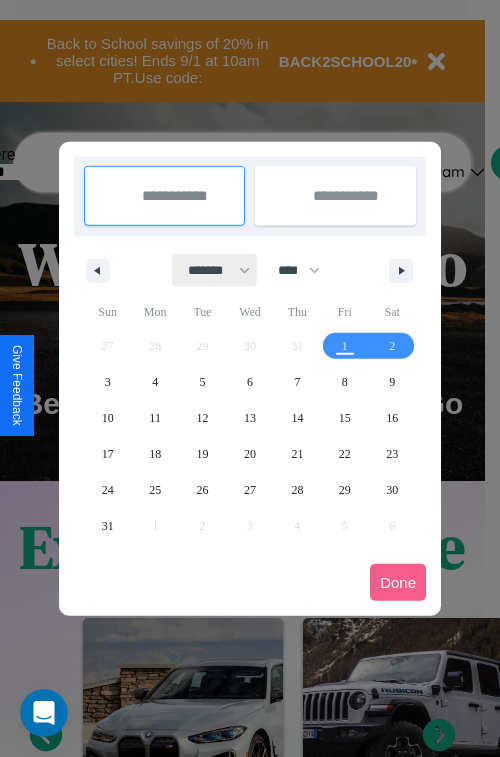 click on "******* ******** ***** ***** *** **** **** ****** ********* ******* ******** ********" at bounding box center [215, 270] 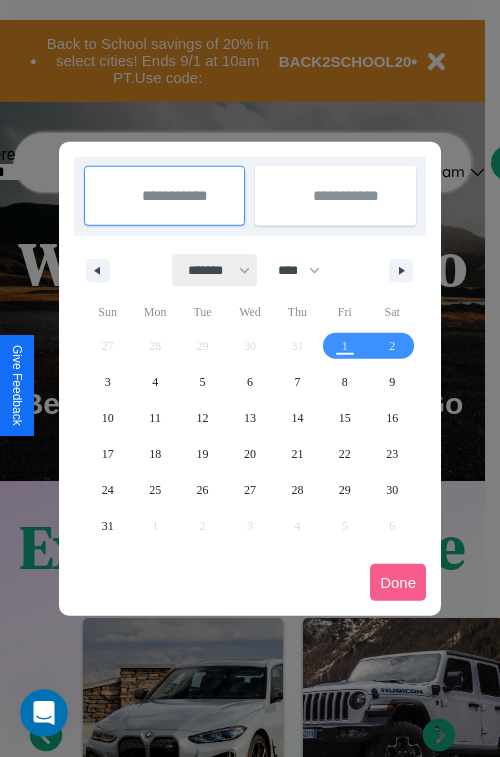select on "*" 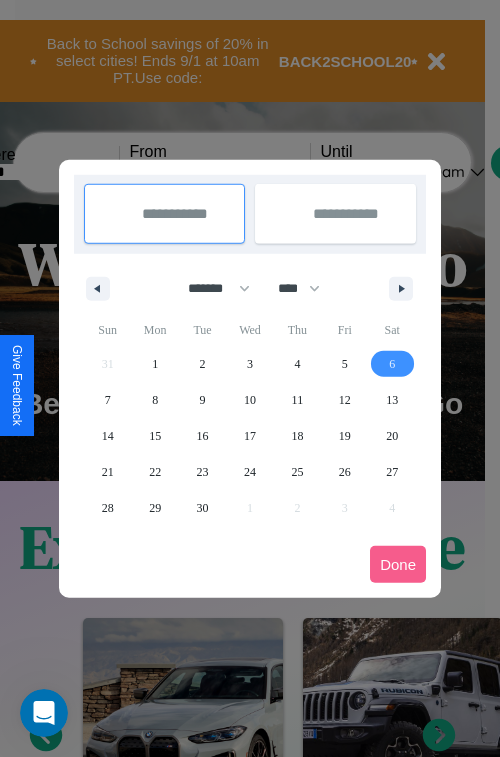 click on "6" at bounding box center (392, 364) 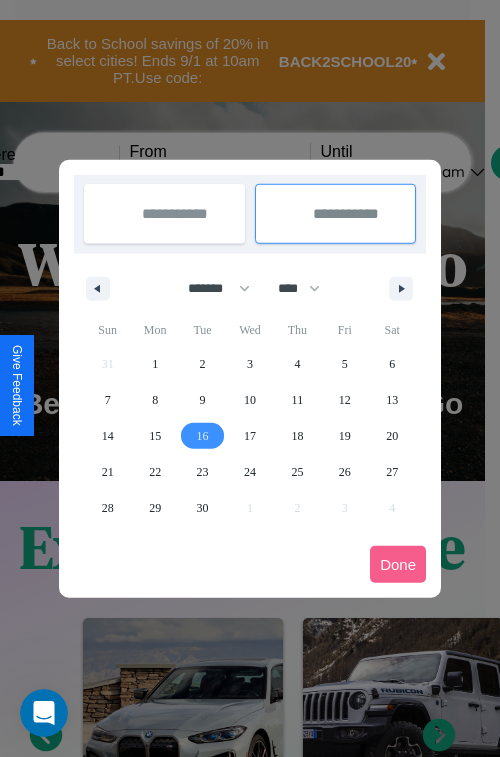 click on "16" at bounding box center (203, 436) 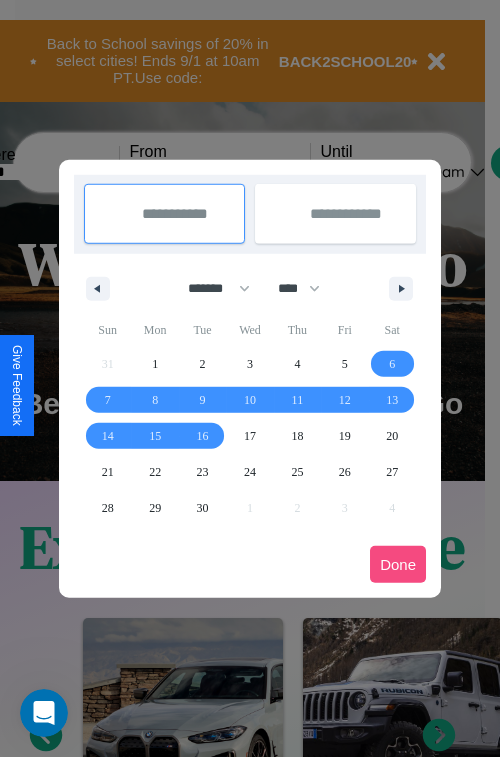 click on "Done" at bounding box center [398, 564] 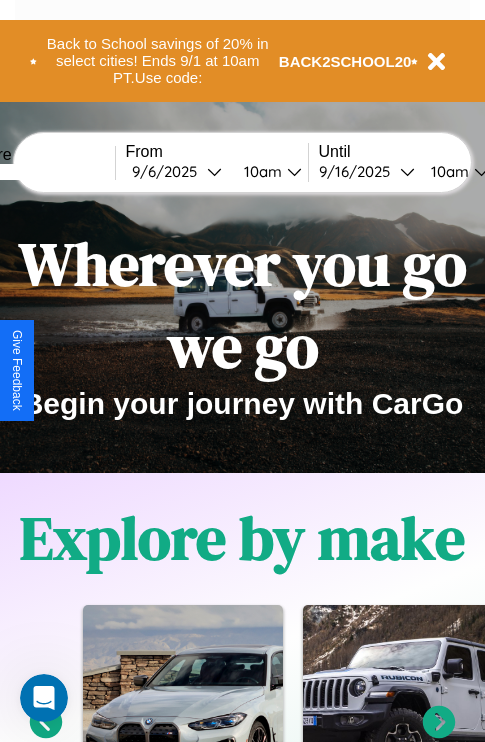 scroll, scrollTop: 0, scrollLeft: 71, axis: horizontal 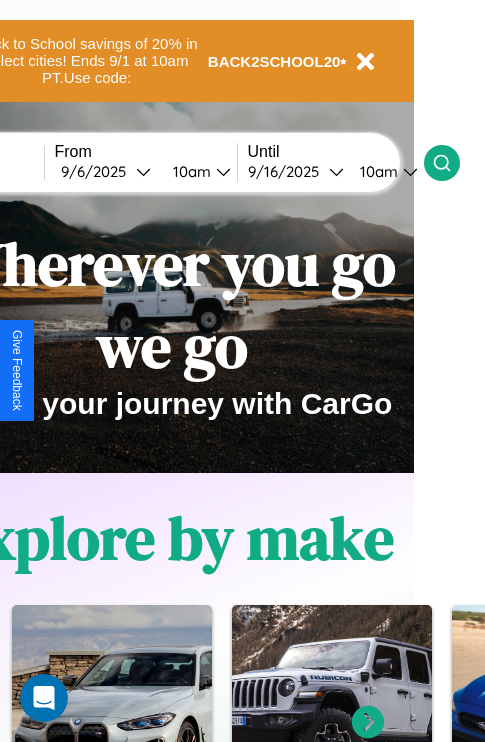 click 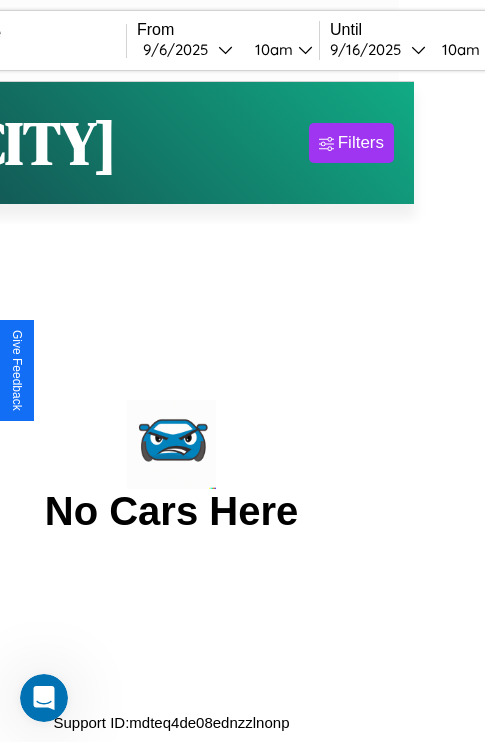 scroll, scrollTop: 0, scrollLeft: 0, axis: both 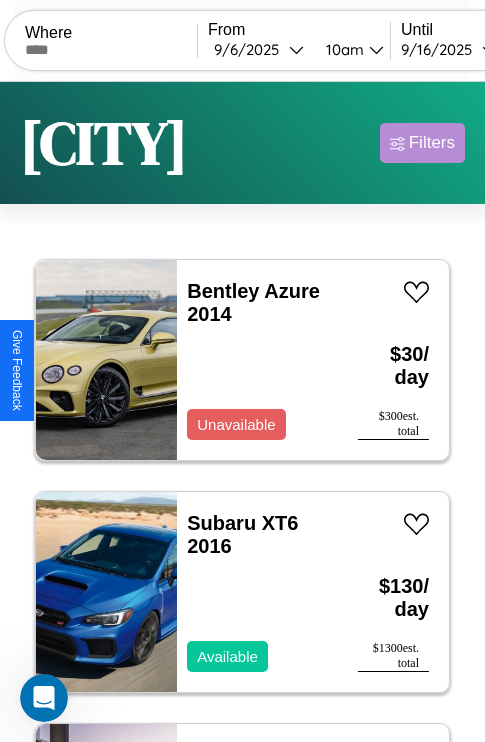 click on "Filters" at bounding box center (432, 143) 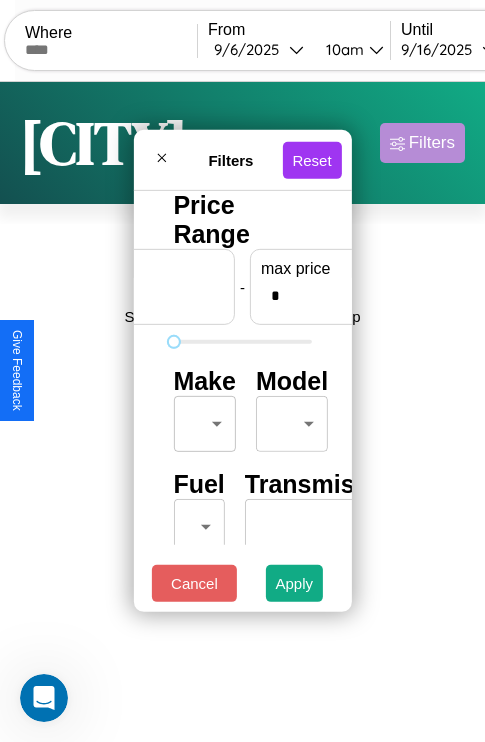 scroll, scrollTop: 0, scrollLeft: 124, axis: horizontal 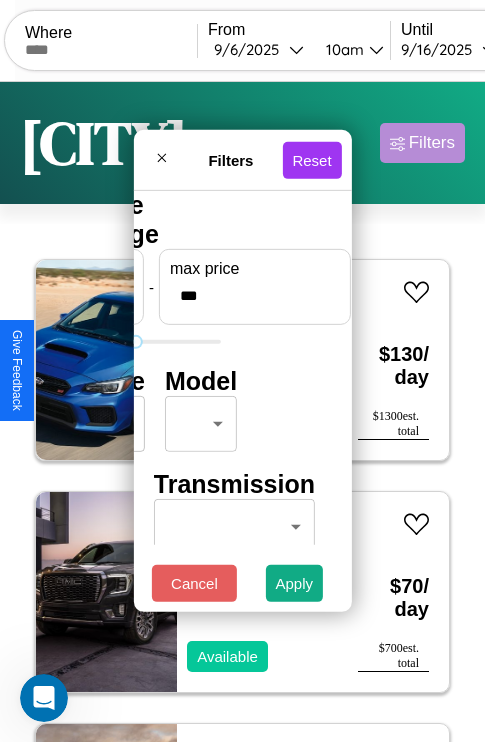 type on "***" 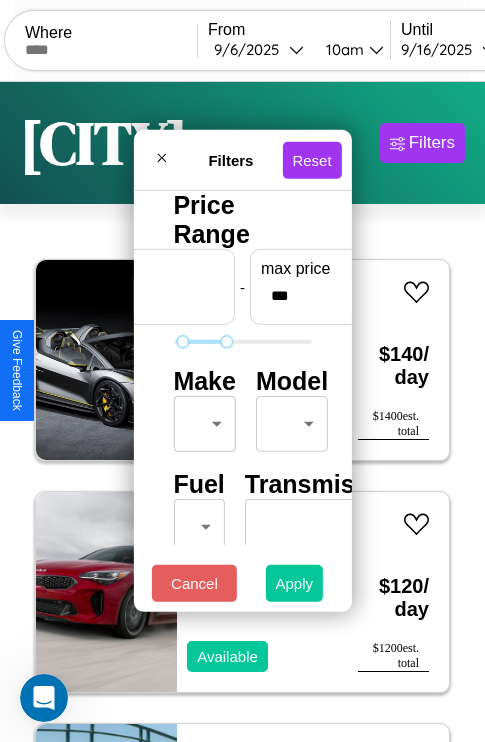 type on "**" 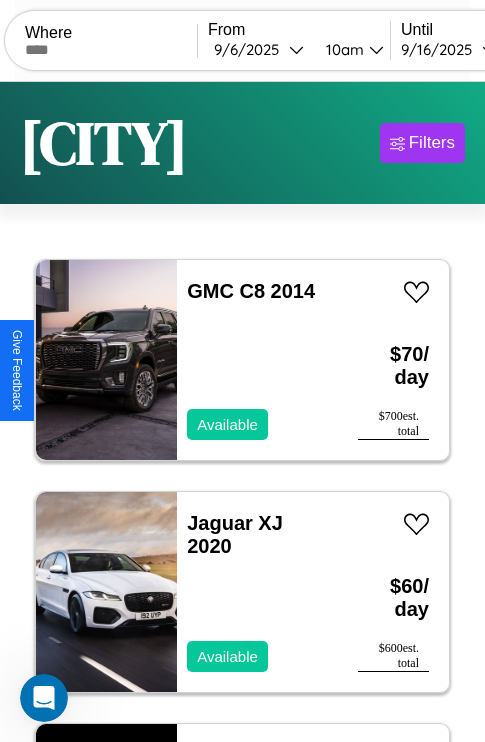scroll, scrollTop: 0, scrollLeft: 0, axis: both 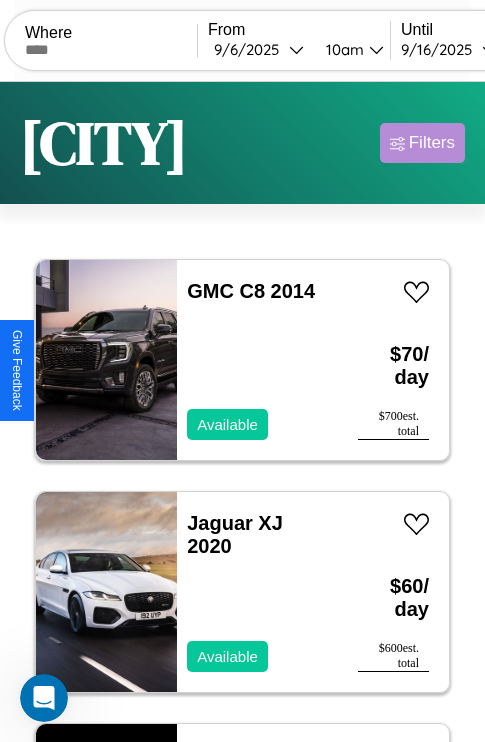 click on "Filters" at bounding box center [432, 143] 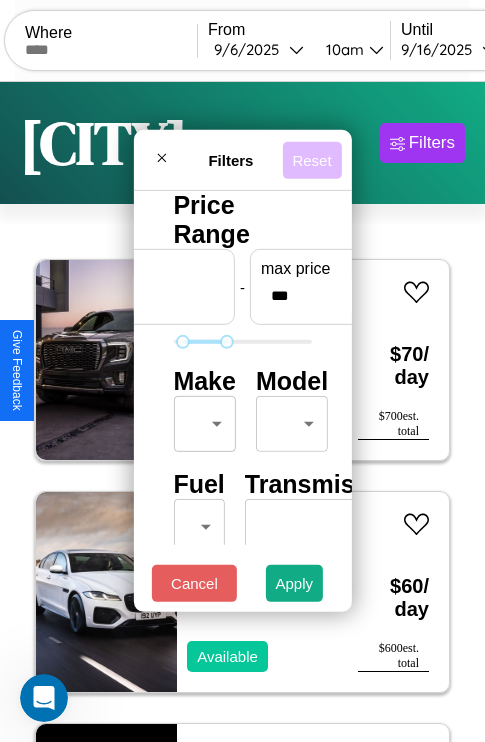 click on "Reset" at bounding box center [311, 159] 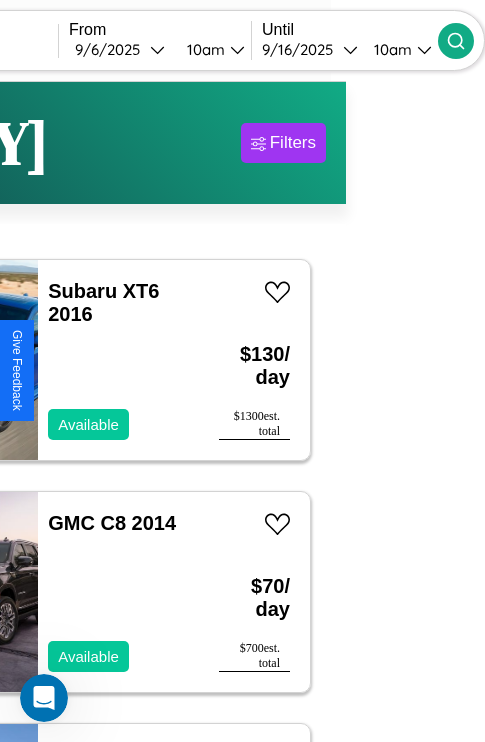 type on "*********" 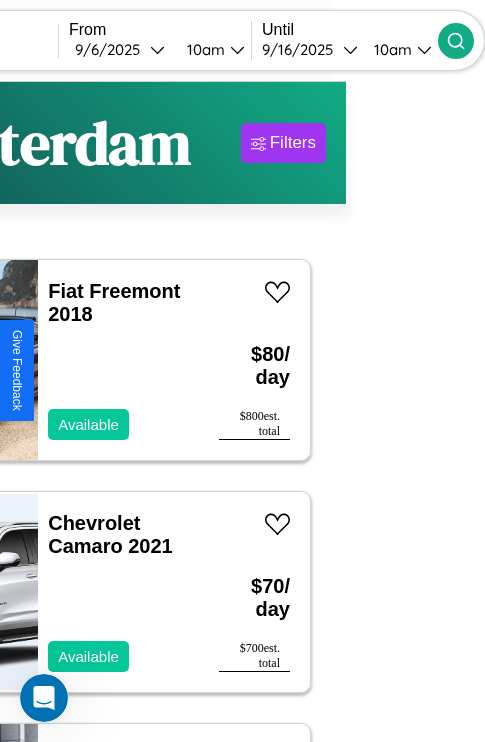 scroll, scrollTop: 48, scrollLeft: 104, axis: both 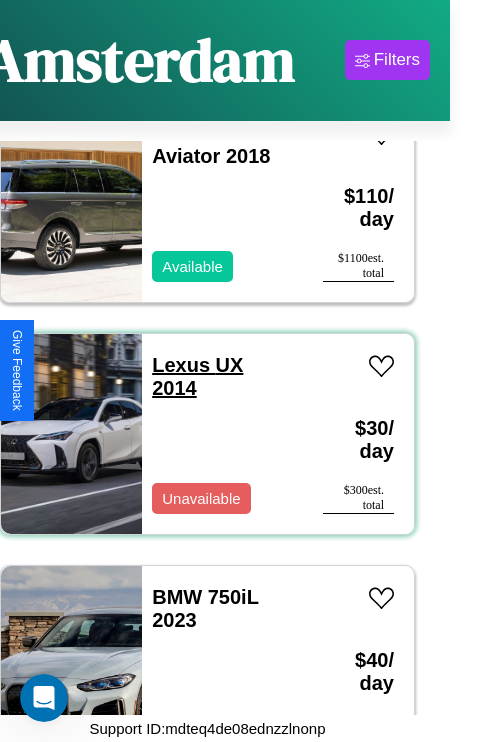 click on "Lexus   UX   2014" at bounding box center [197, 376] 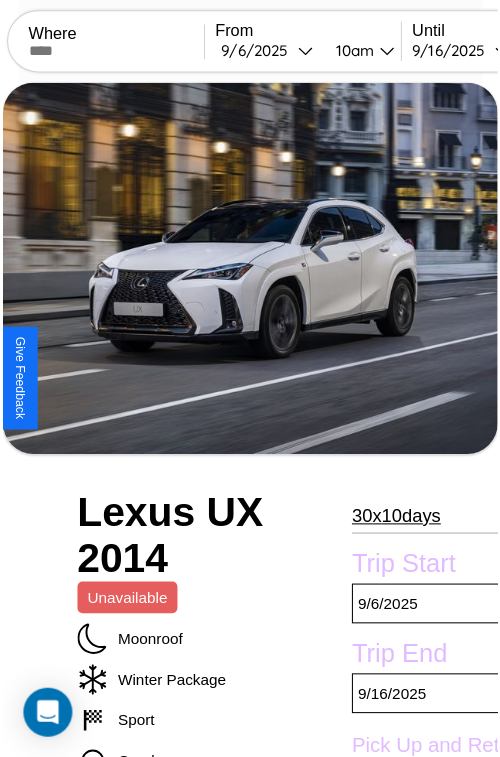 scroll, scrollTop: 221, scrollLeft: 68, axis: both 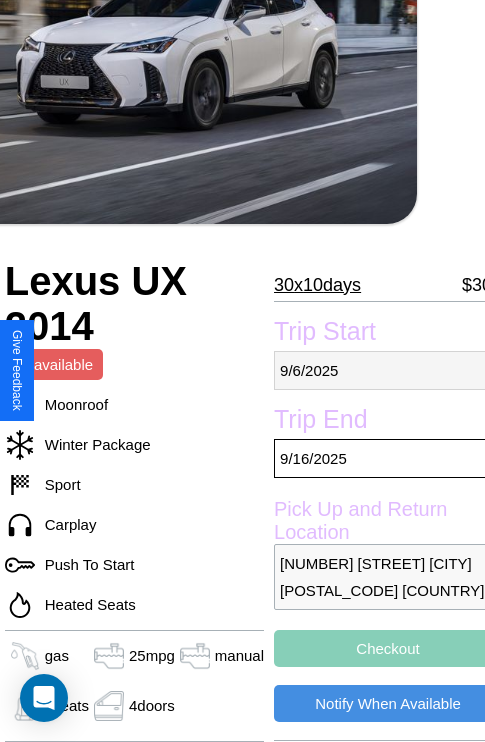 click on "[MM] / [DD] / [YYYY]" at bounding box center [388, 370] 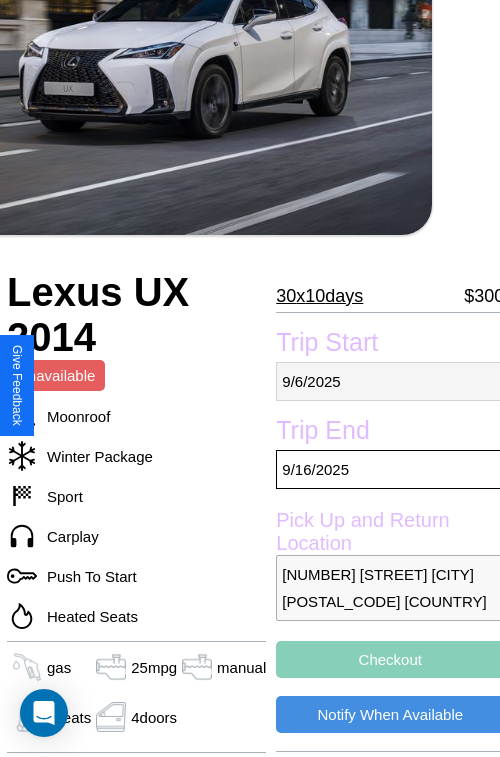 select on "*" 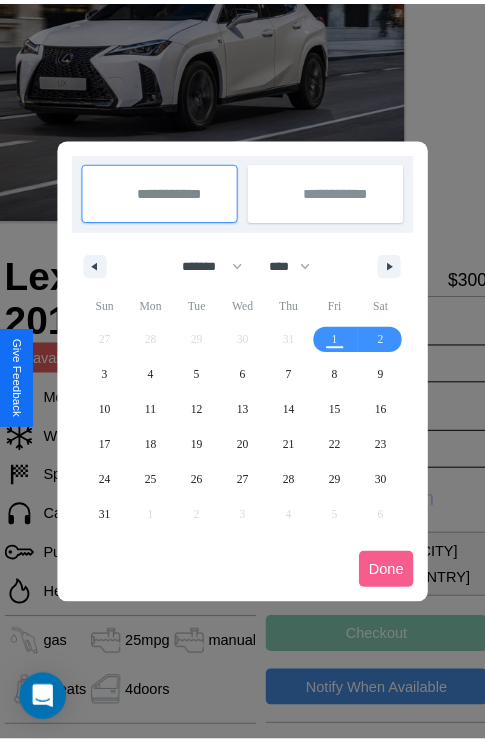 scroll, scrollTop: 0, scrollLeft: 68, axis: horizontal 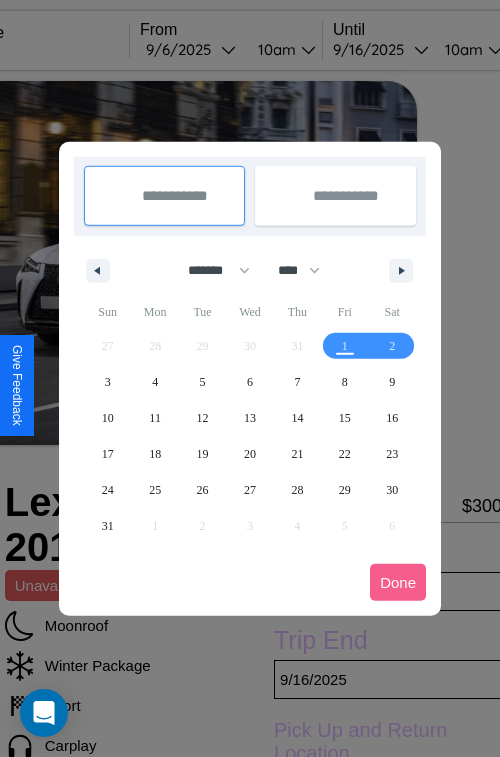 click at bounding box center (250, 378) 